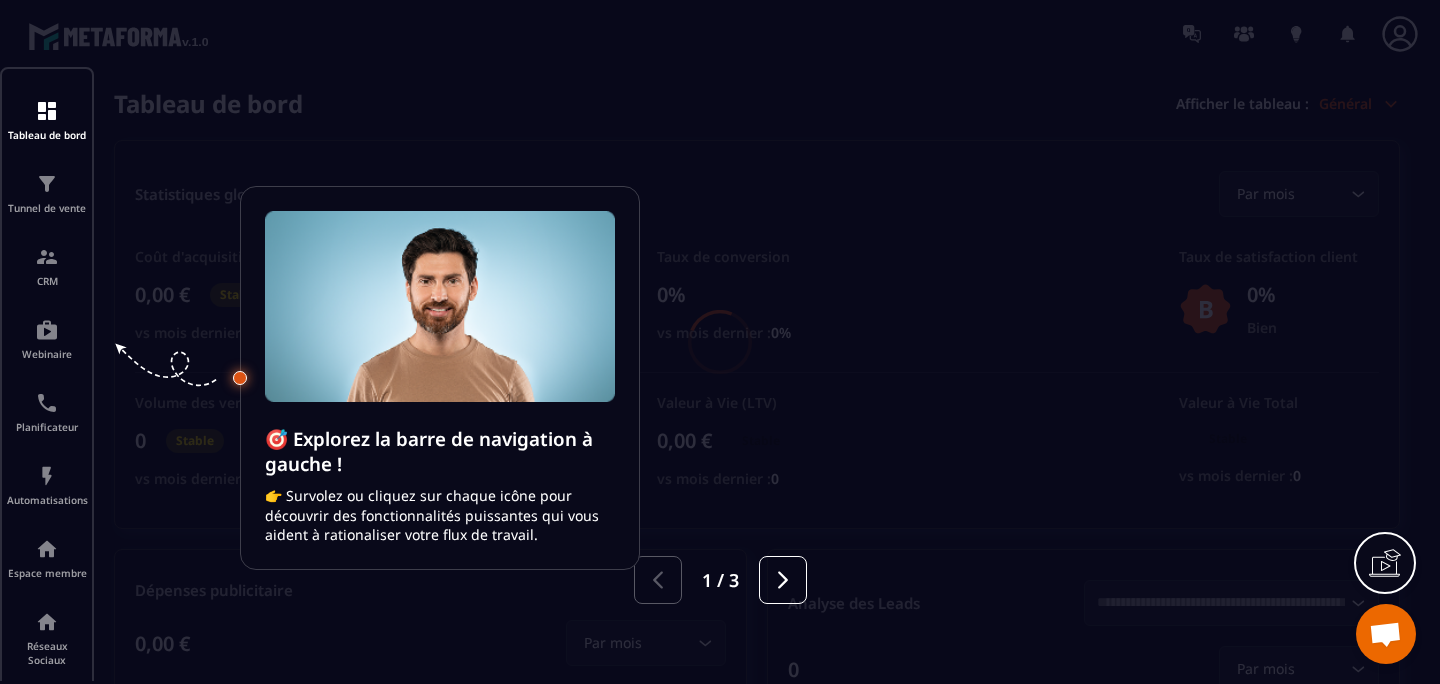 scroll, scrollTop: 0, scrollLeft: 0, axis: both 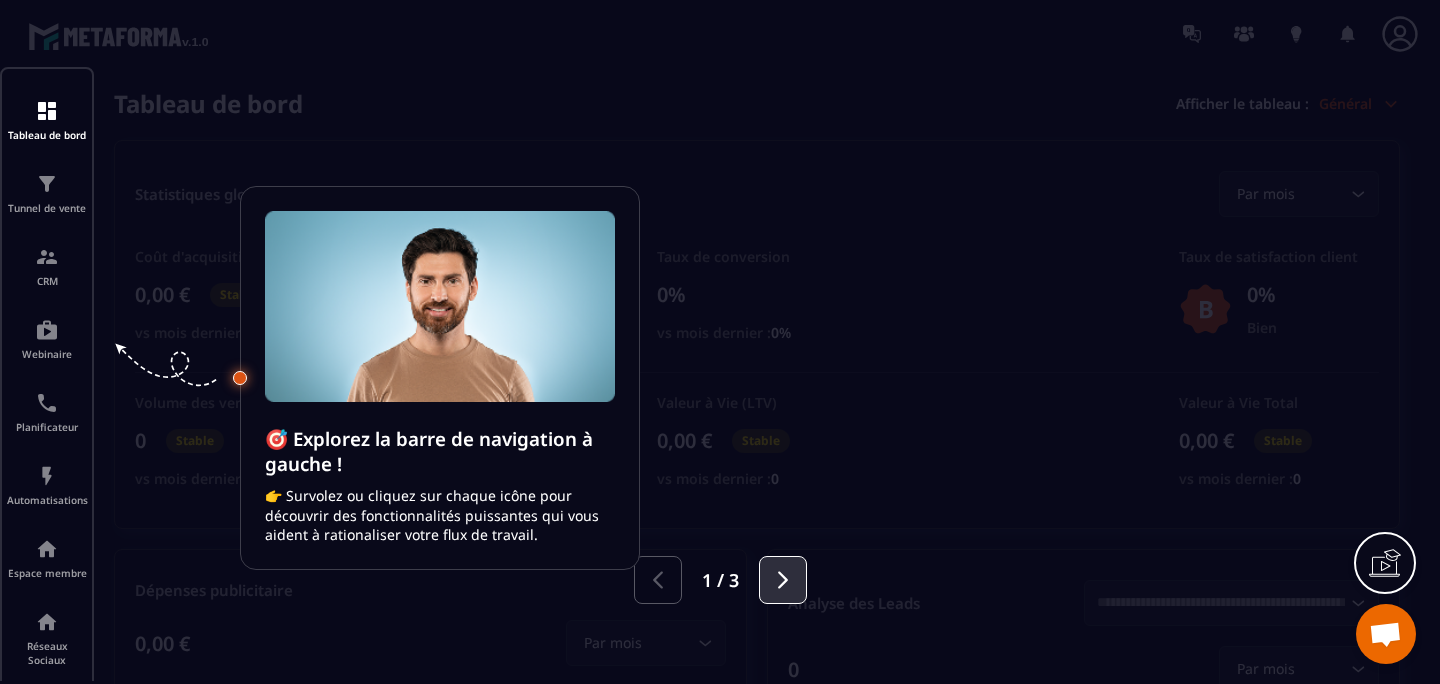 click 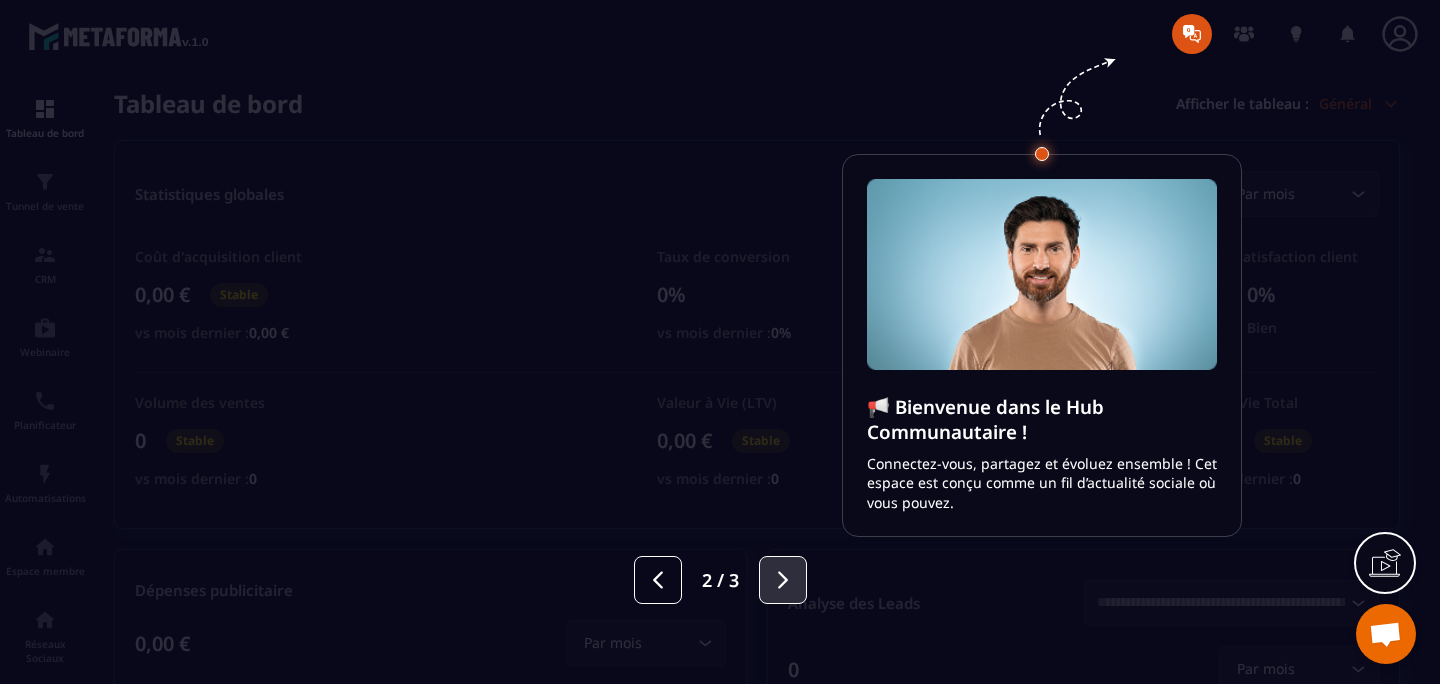 click 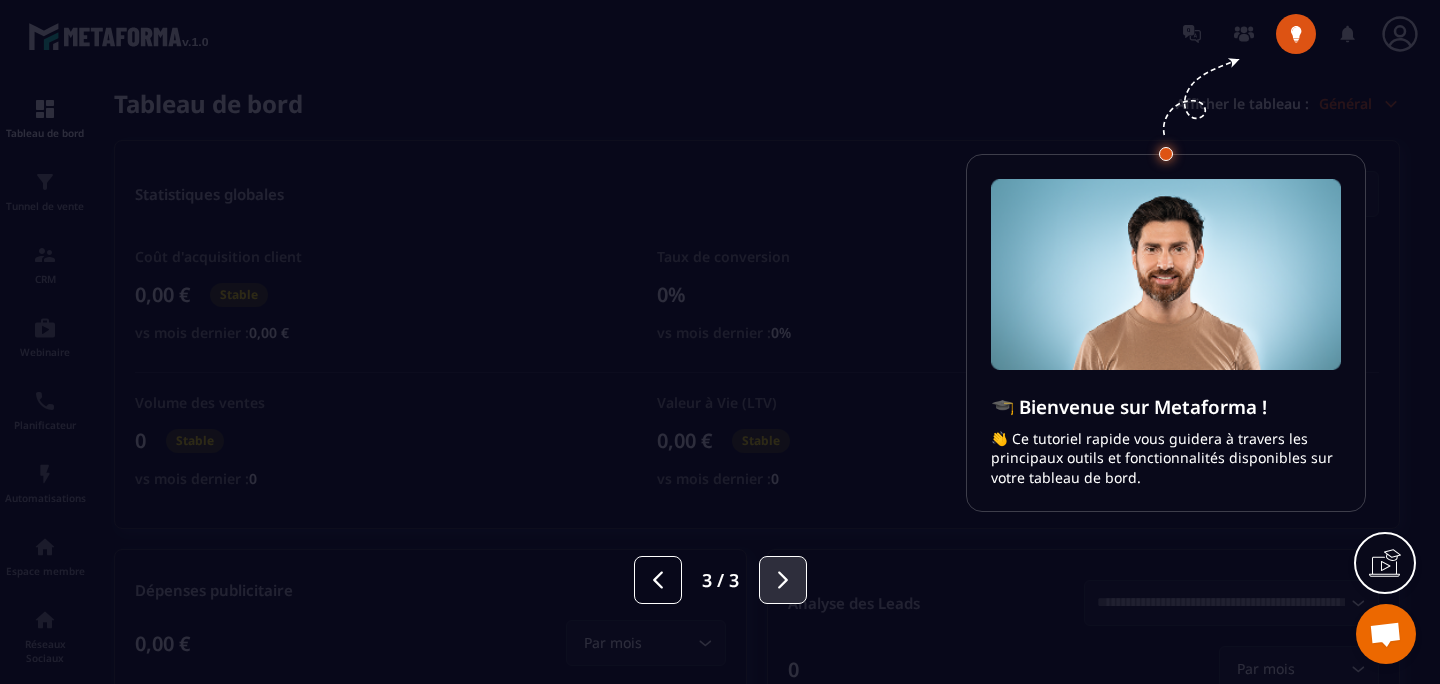 click 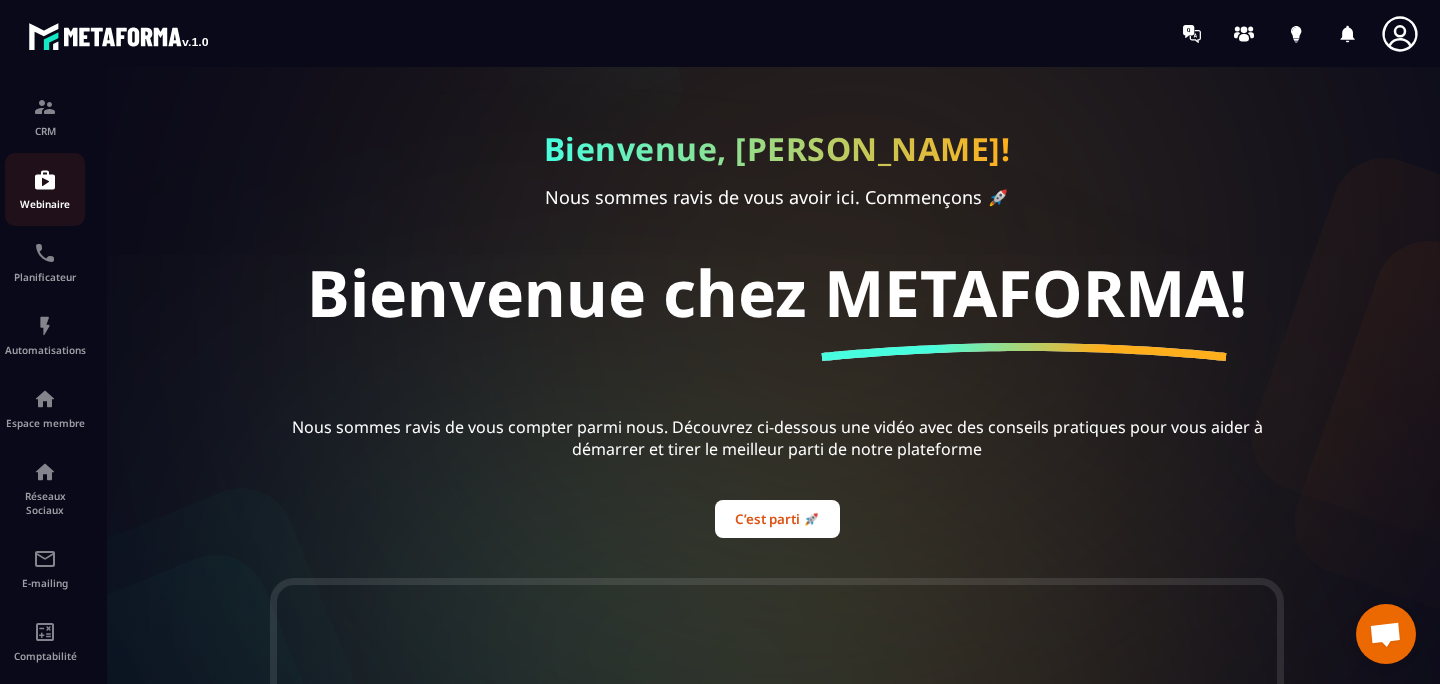scroll, scrollTop: 171, scrollLeft: 0, axis: vertical 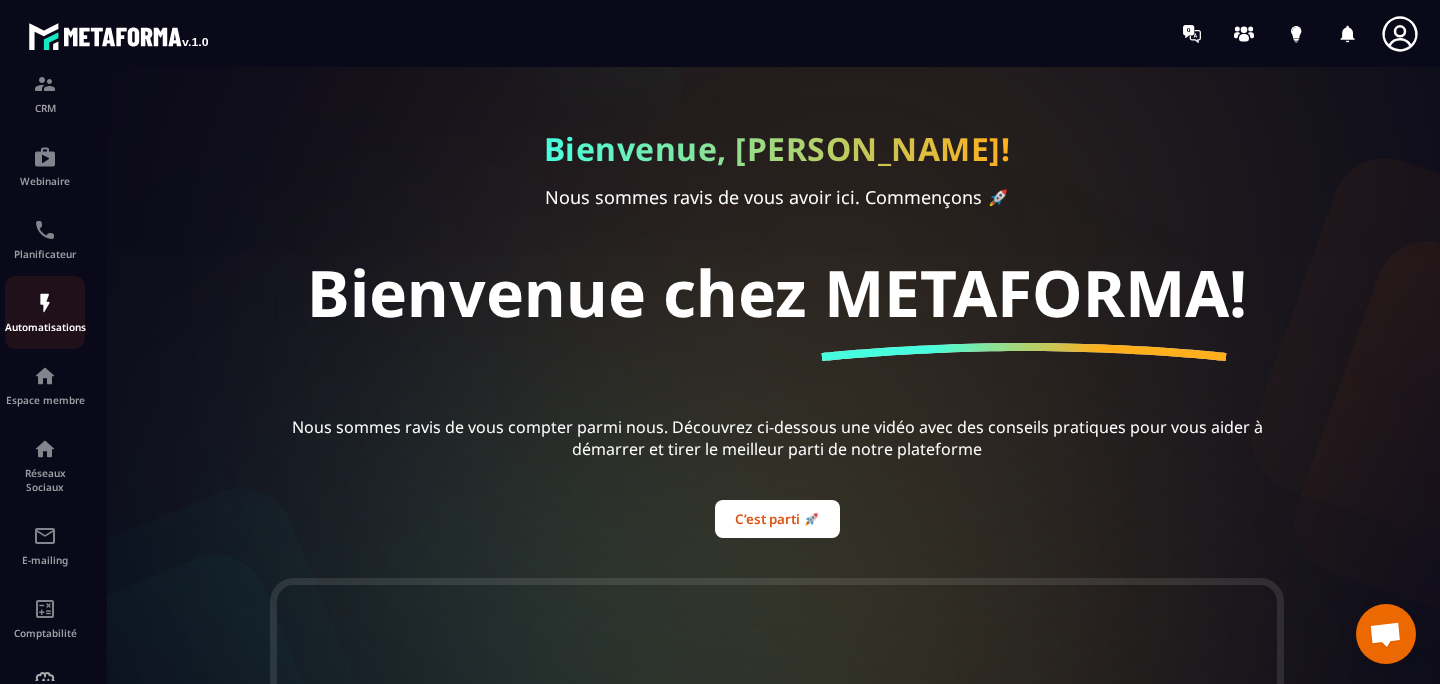 click at bounding box center [45, 303] 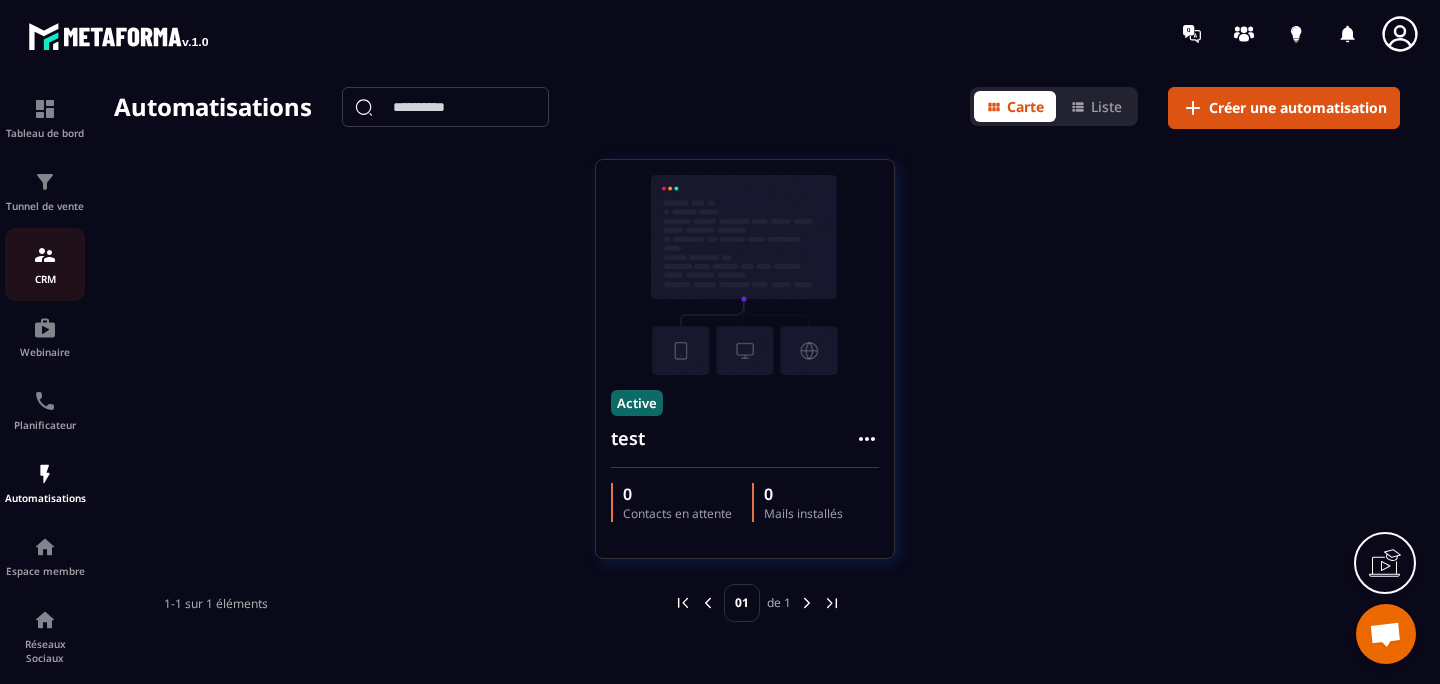 click at bounding box center [45, 255] 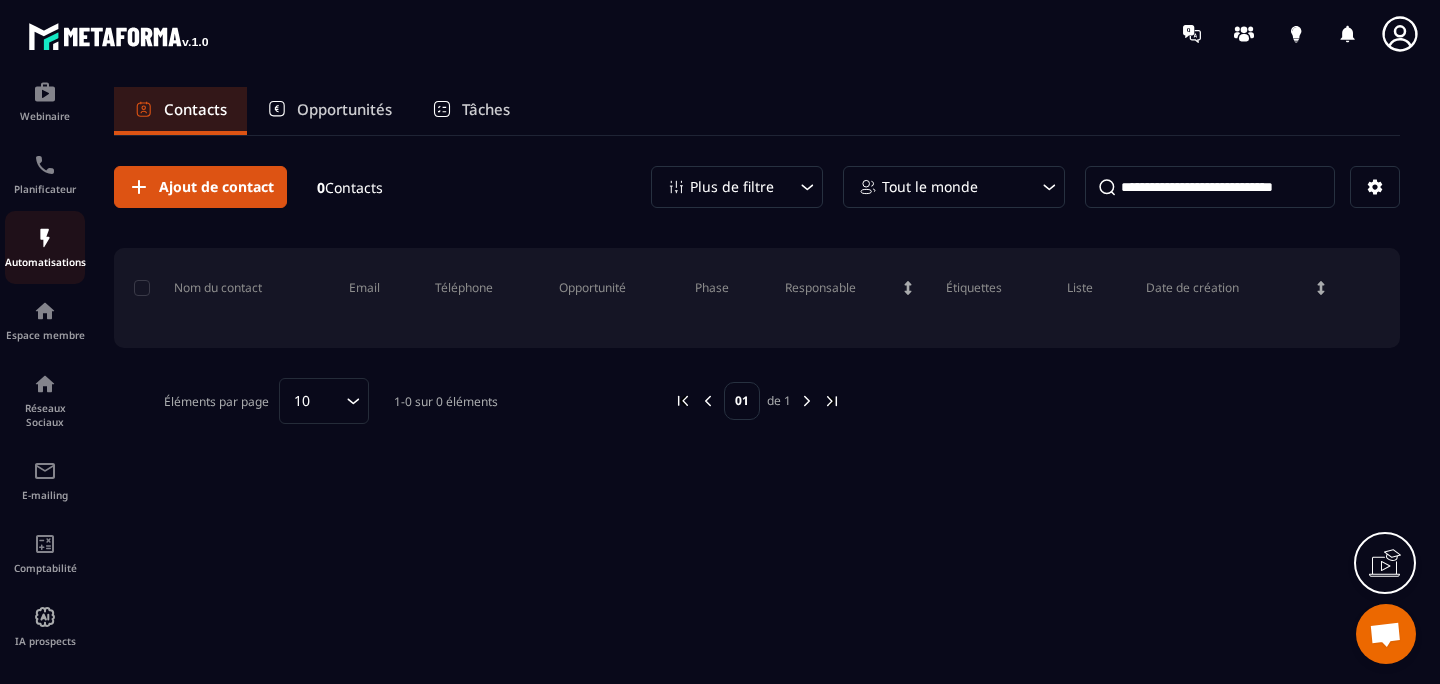 scroll, scrollTop: 242, scrollLeft: 0, axis: vertical 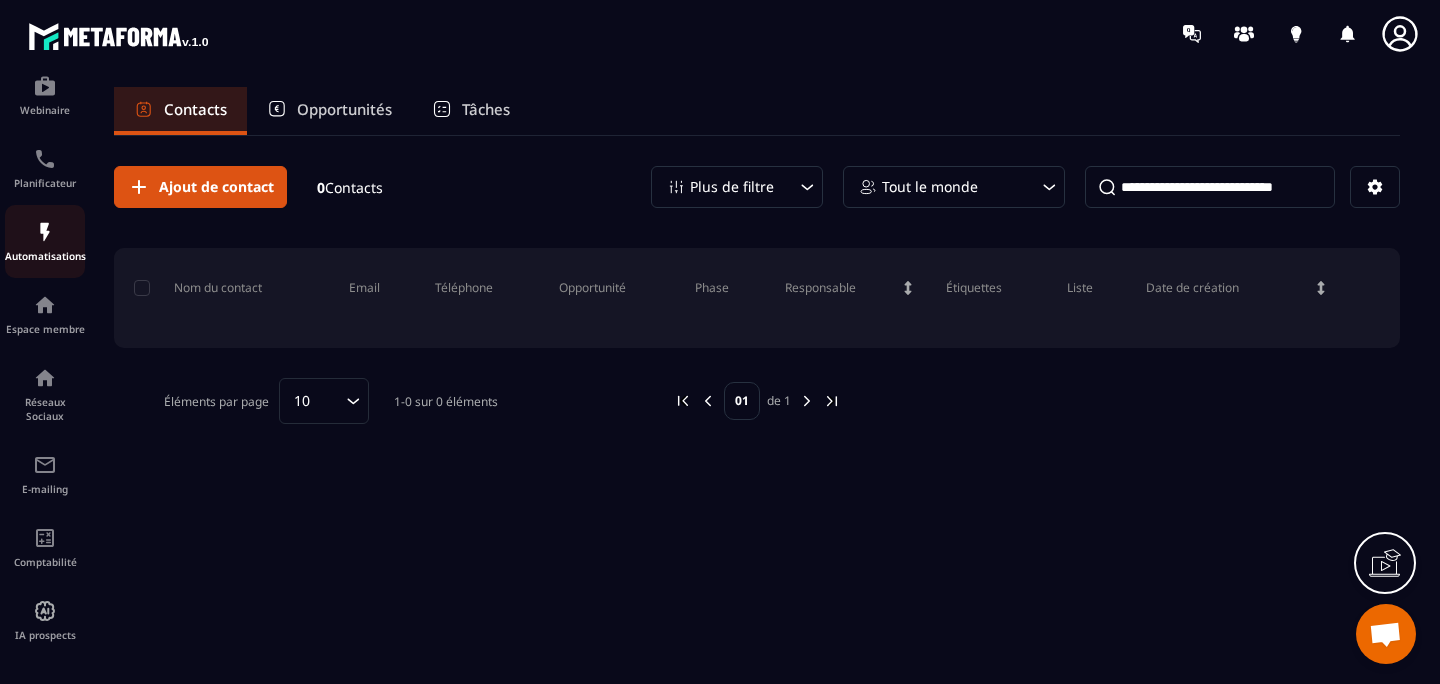 click on "Automatisations" at bounding box center (45, 256) 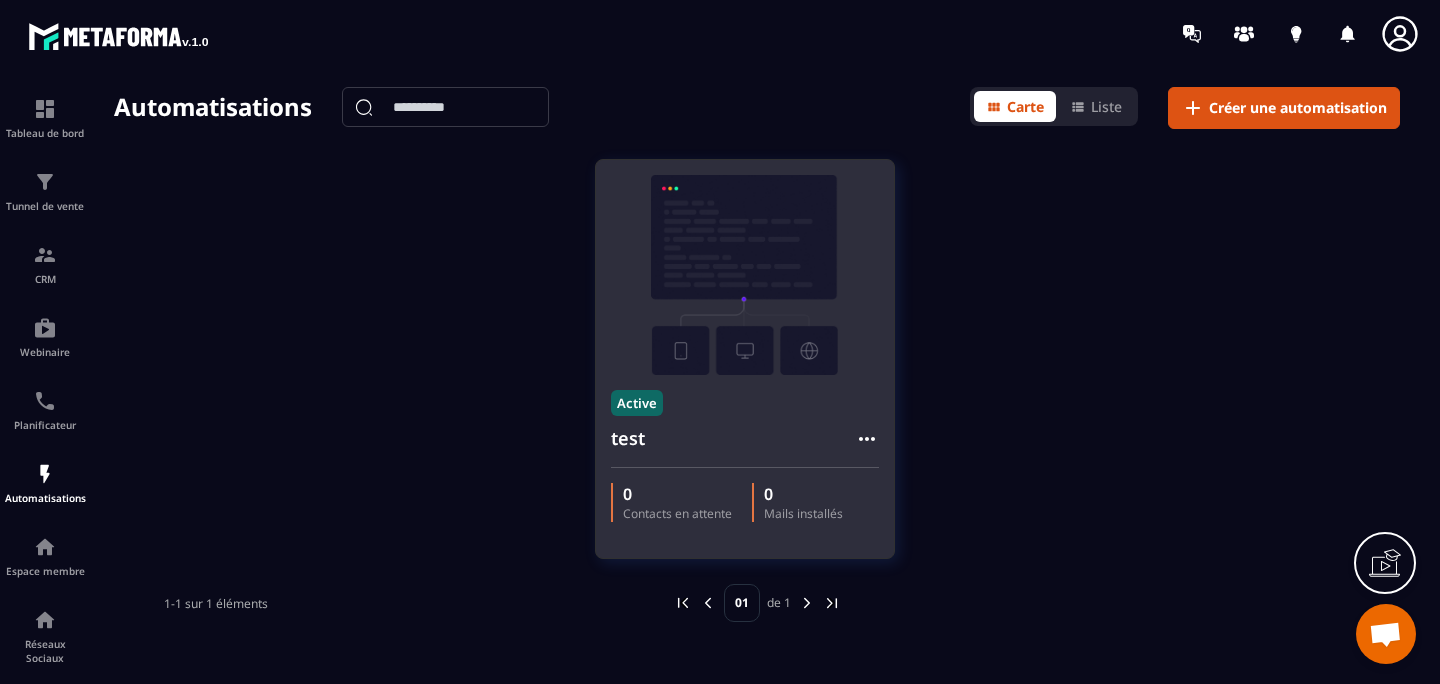 click at bounding box center [745, 275] 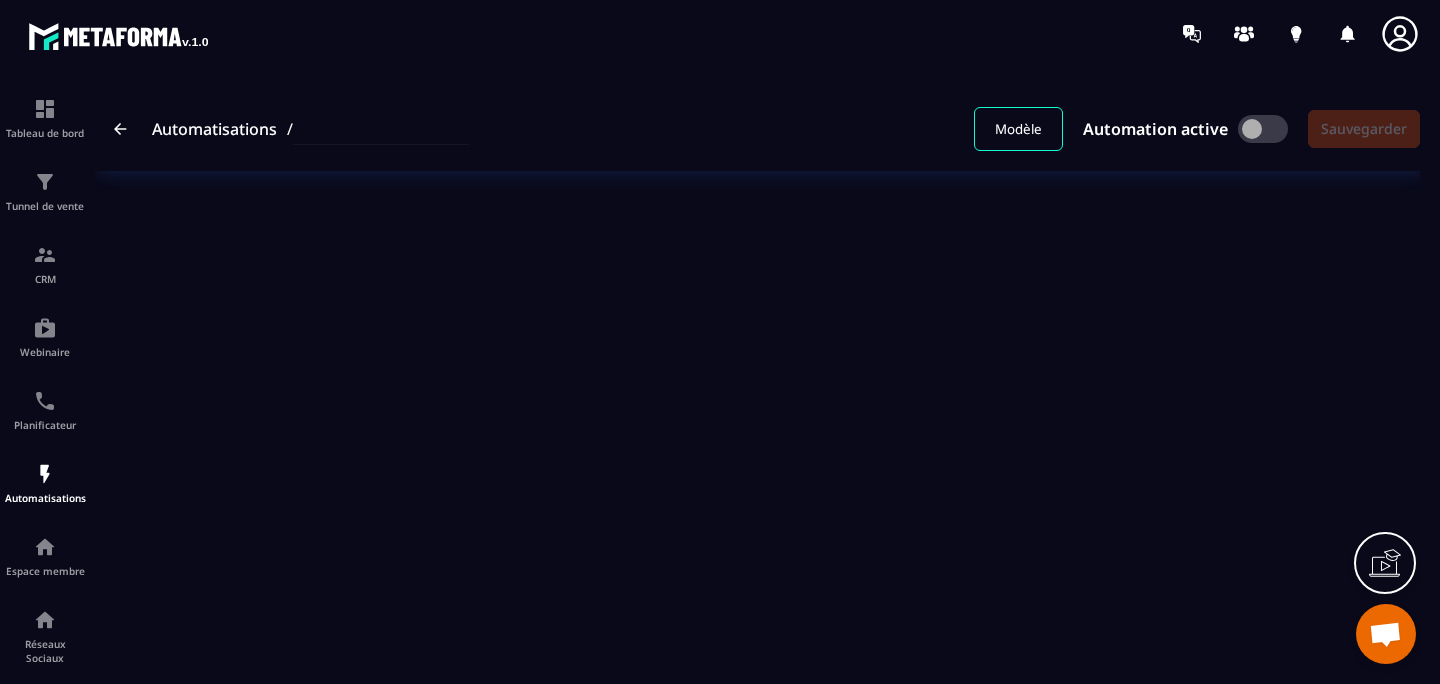 type on "****" 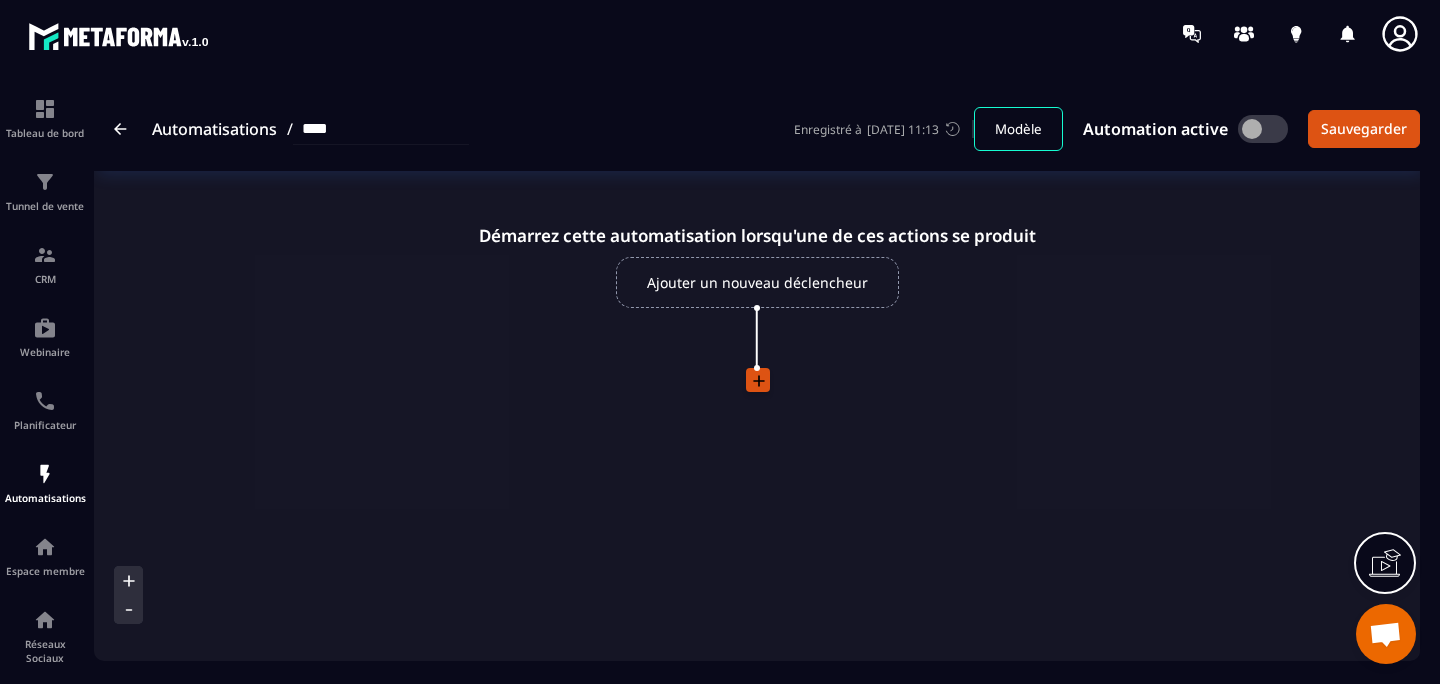 click on "Ajouter un nouveau déclencheur" at bounding box center (757, 282) 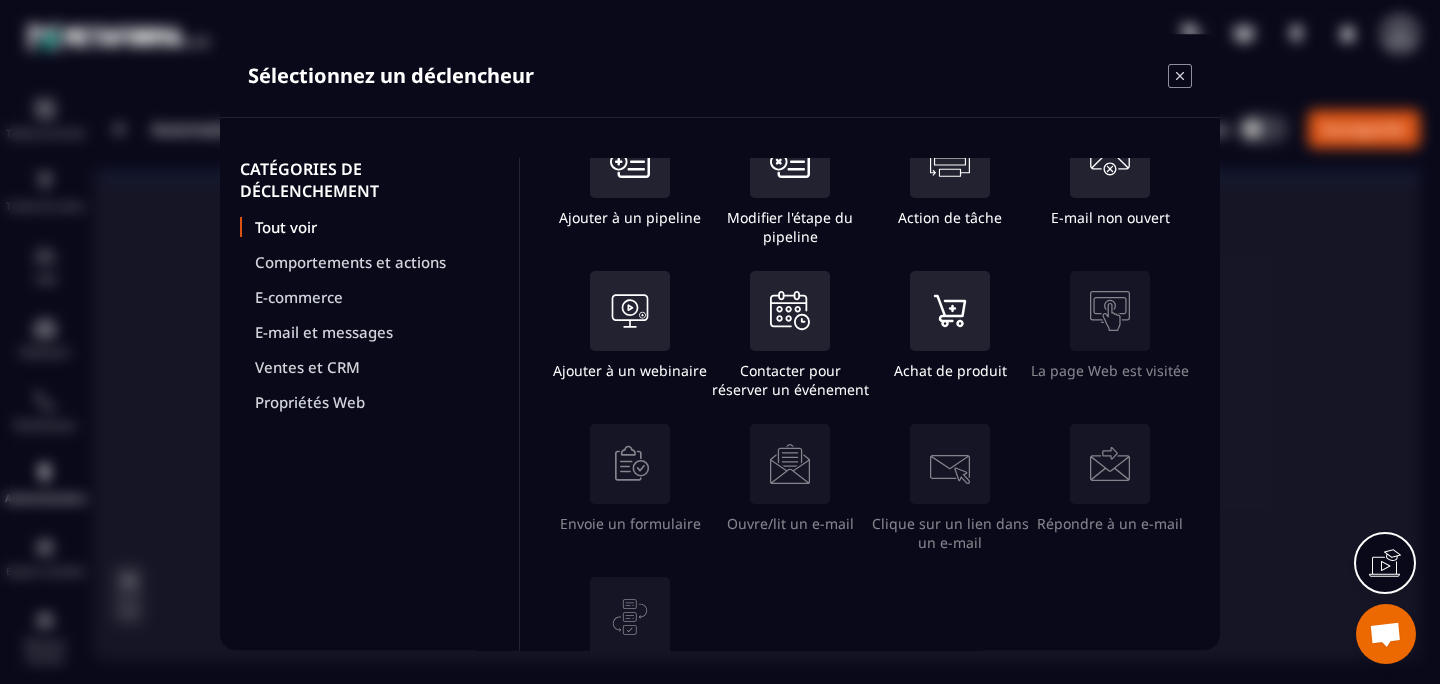 scroll, scrollTop: 395, scrollLeft: 0, axis: vertical 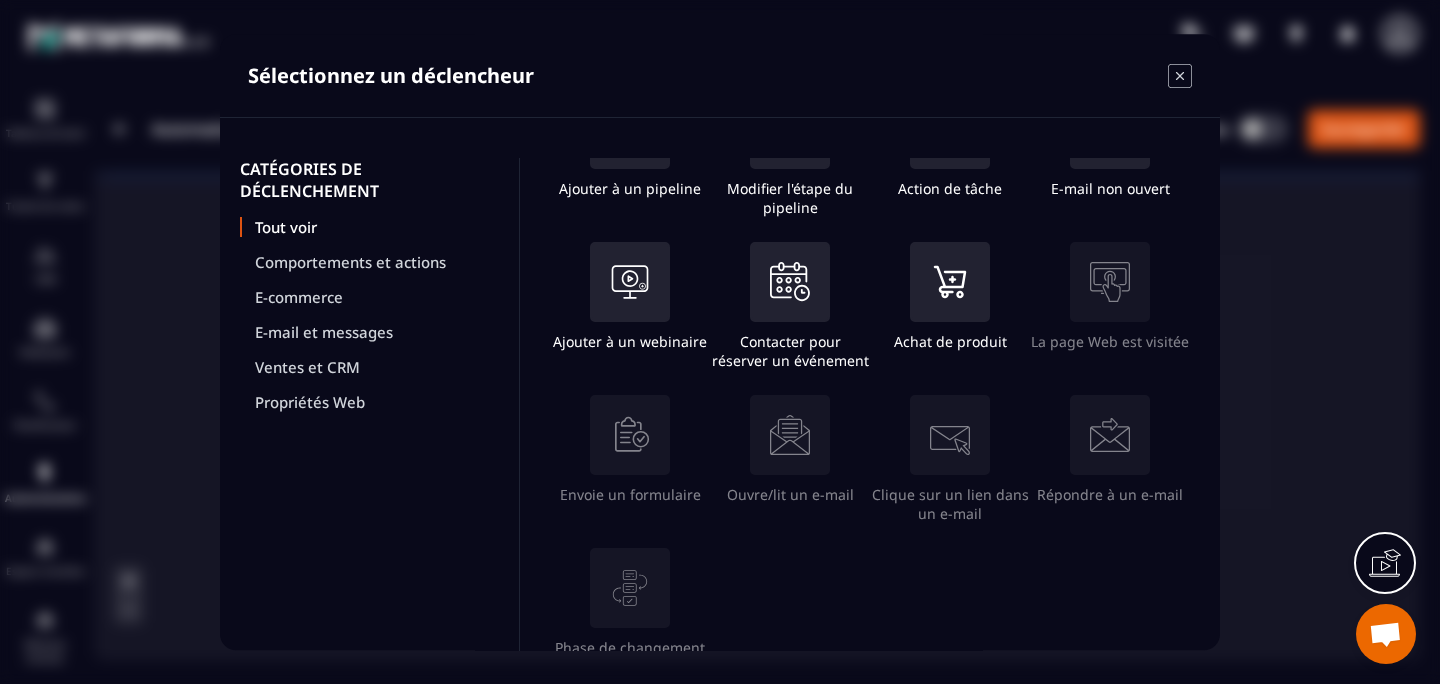click on "Sélectionnez un déclencheur CATÉGORIES DE DÉCLENCHEMENT Tout voir Comportements et actions E-commerce E-mail et messages Ventes et CRM Propriétés Web Tag ajouté Tag supprimé Ajouter à une session de formation Activité de formation La formation a commencé La formation est terminée Ajouter à une liste Supprimer d'une liste Ajouter à un pipeline Modifier l'étape du pipeline Action de tâche E-mail non ouvert Ajouter à un webinaire Contacter pour réserver un événement Achat de produit La page Web est visitée Envoie un formulaire Ouvre/lit un e-mail Clique sur un lien dans un e-mail Répondre à un e-mail Phase de changement de projet Sauvegarder" 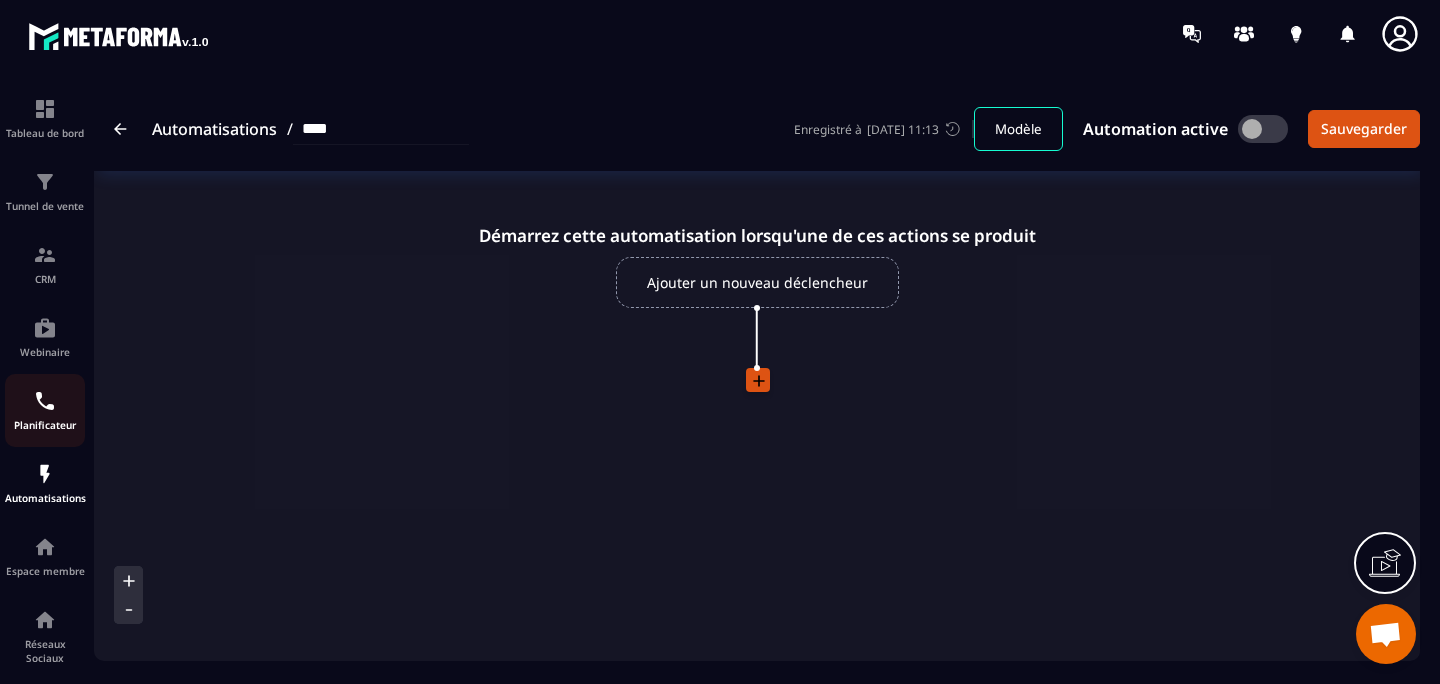 click on "Planificateur" at bounding box center [45, 410] 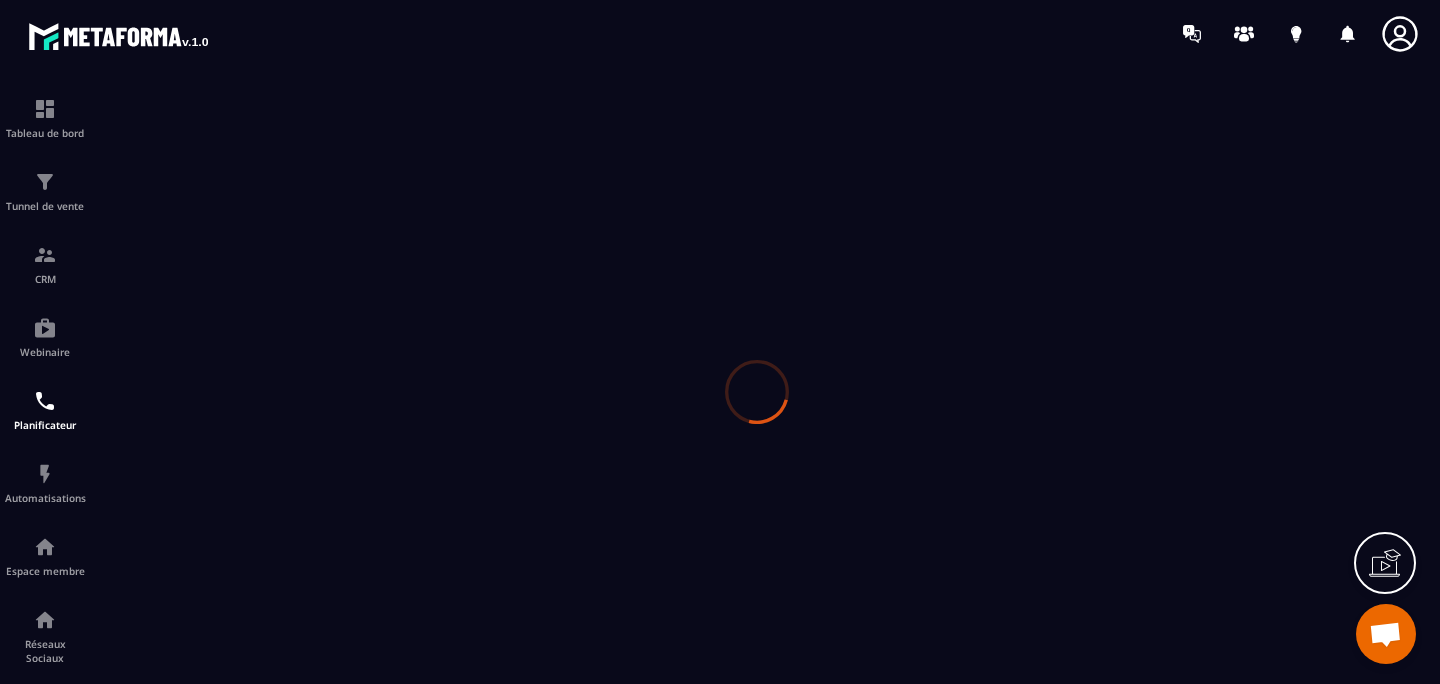 scroll, scrollTop: 0, scrollLeft: 0, axis: both 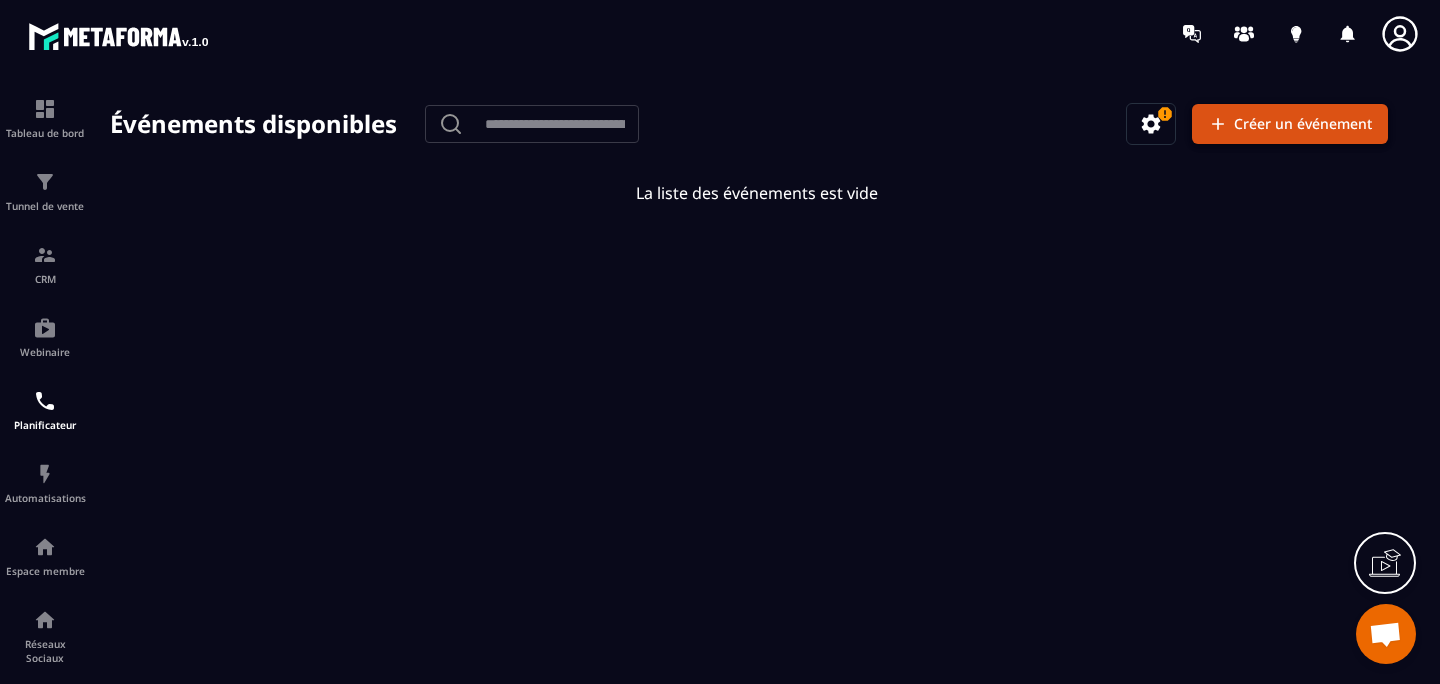 click on "Créer un événement" at bounding box center [1290, 124] 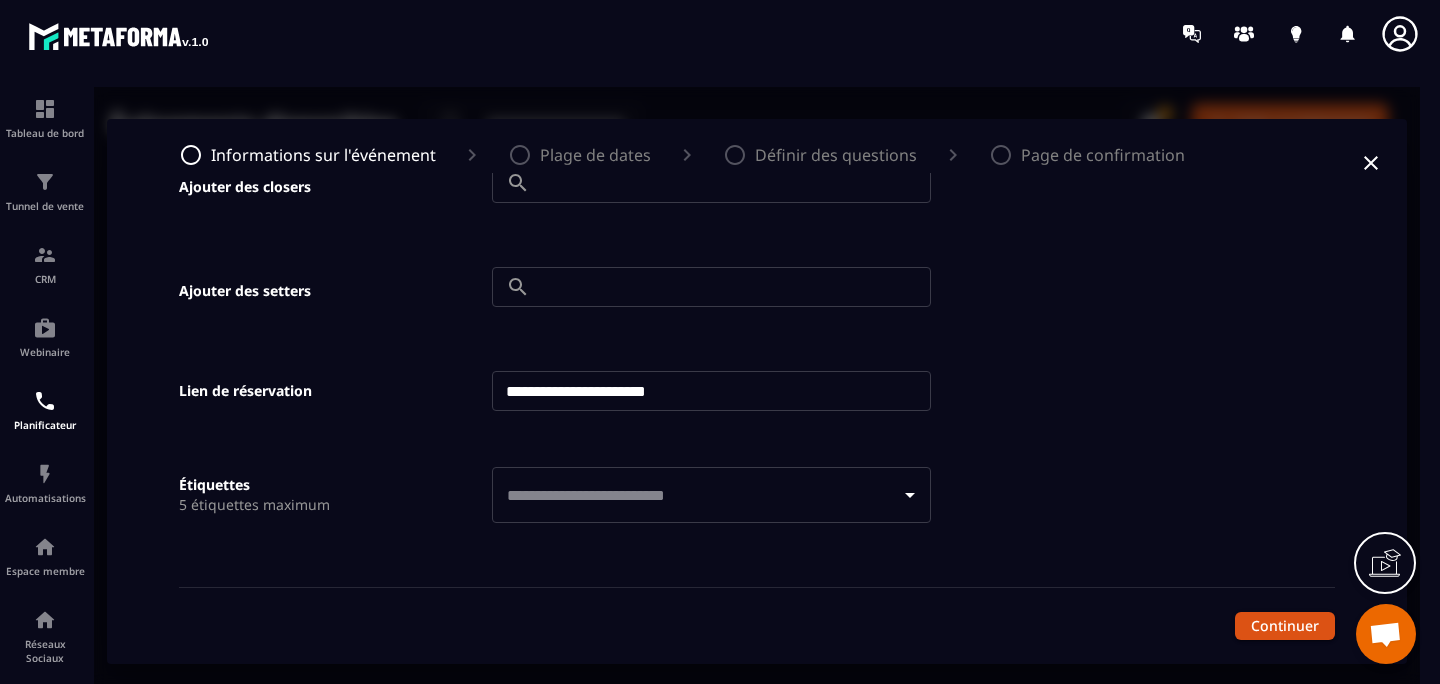 scroll, scrollTop: 0, scrollLeft: 0, axis: both 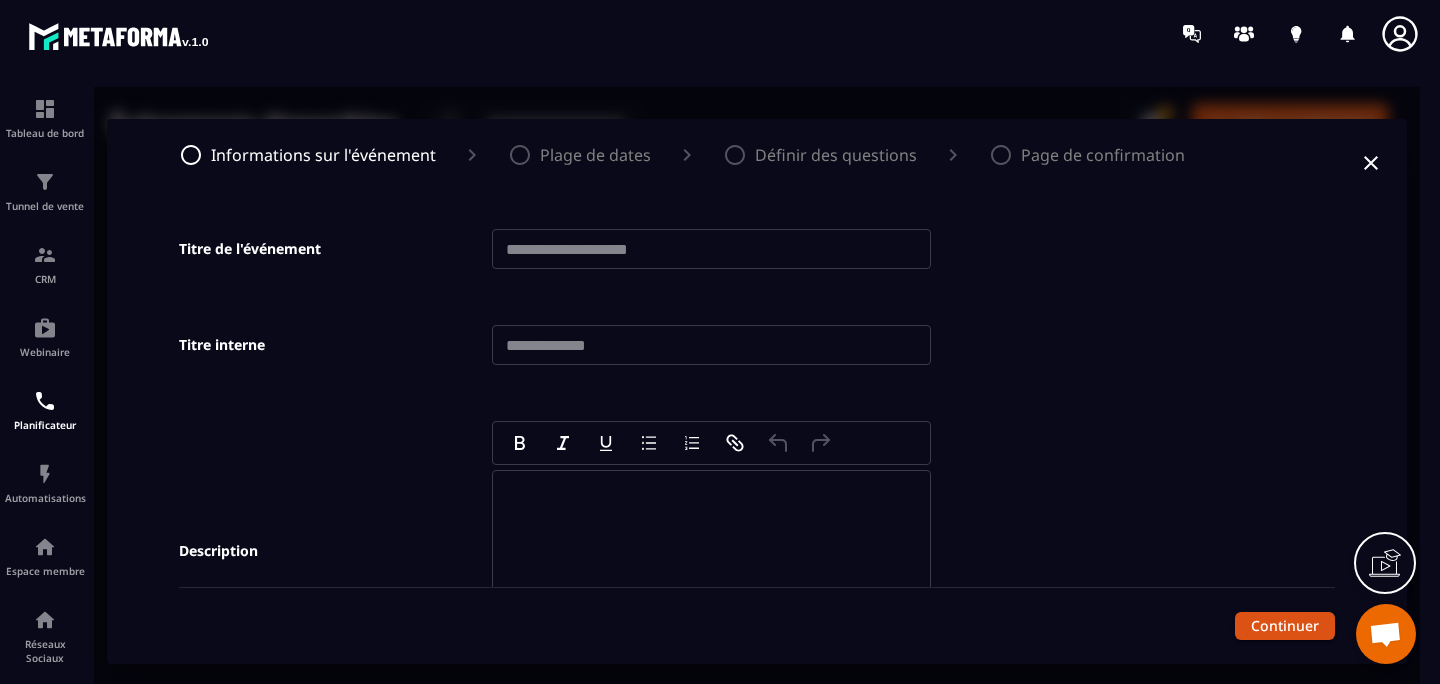 click 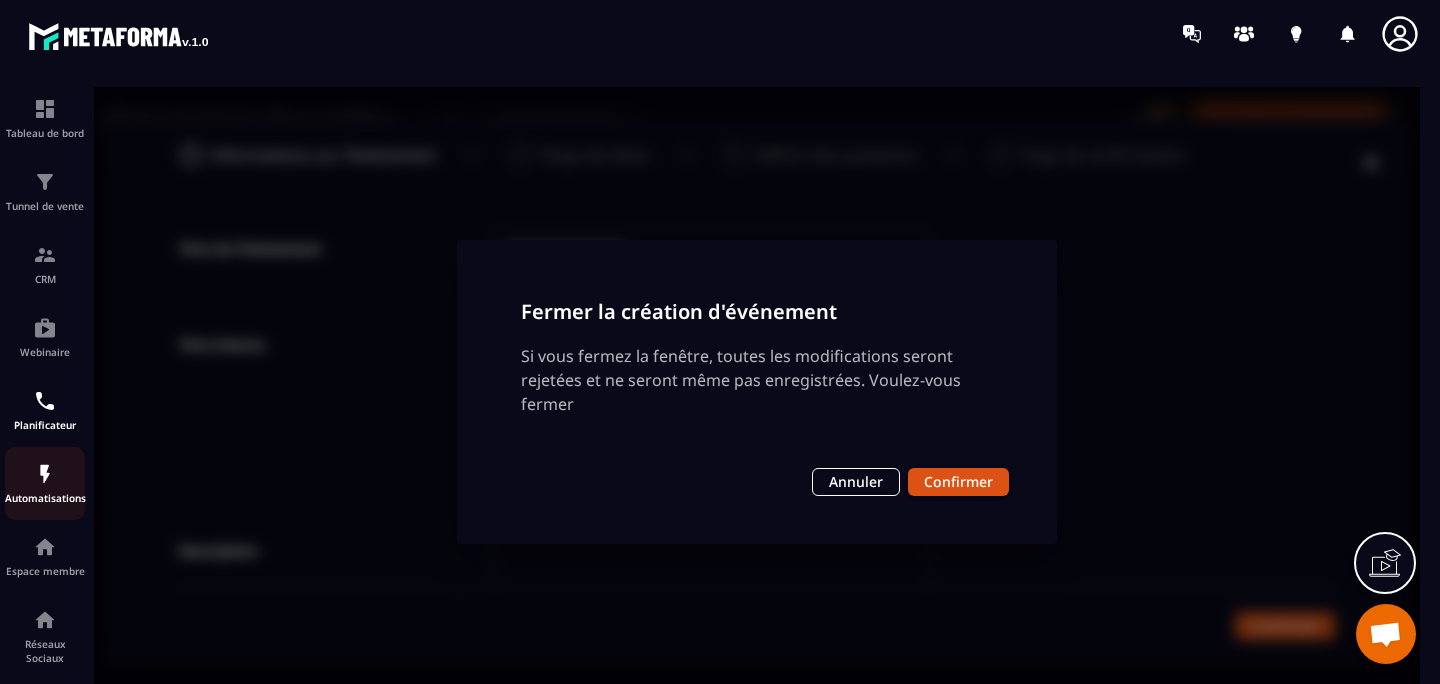 click on "Automatisations" 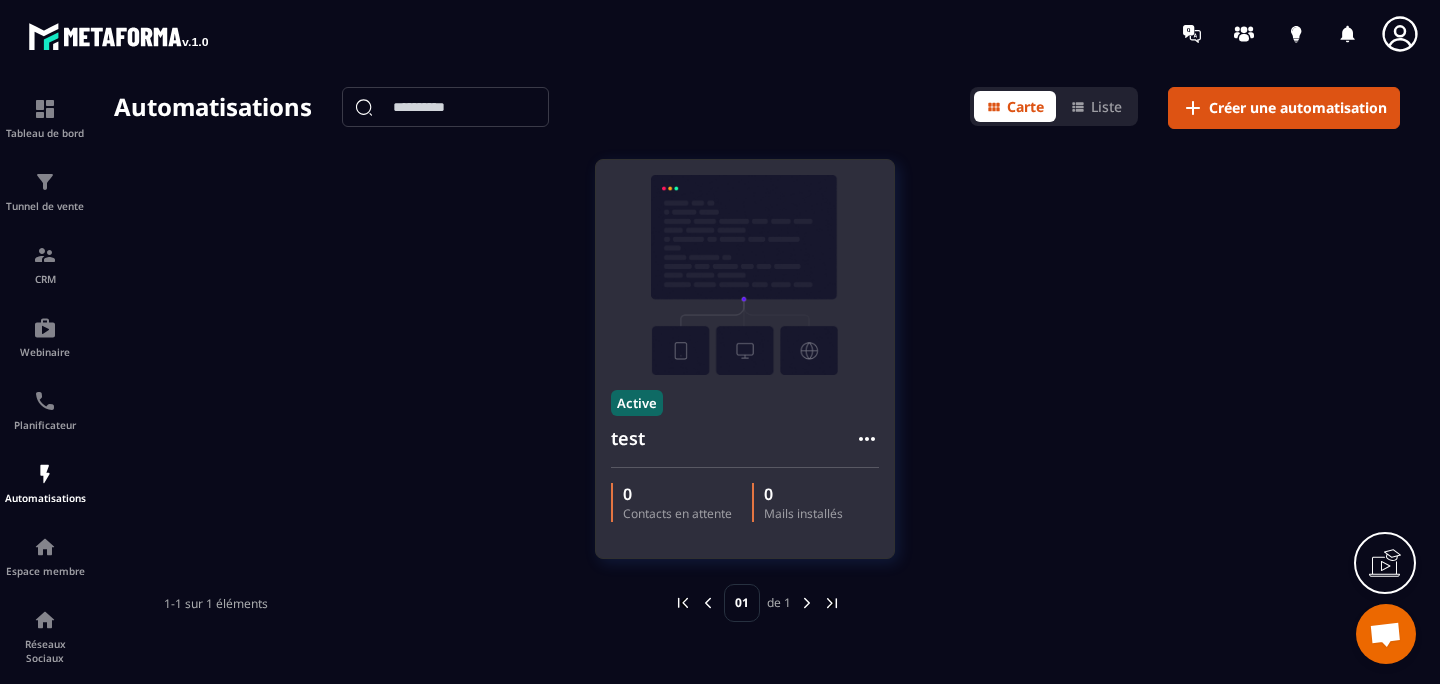 click on "test" at bounding box center (745, 444) 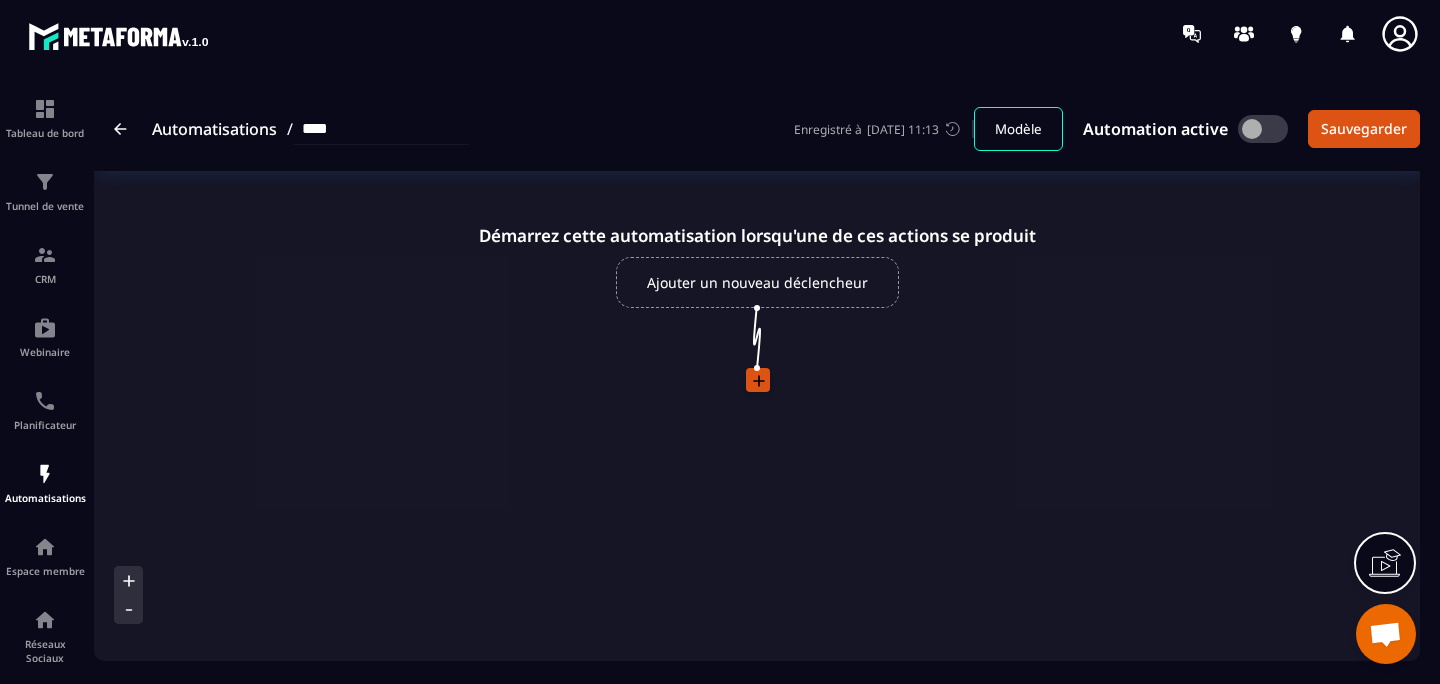 click on "Ajouter un nouveau déclencheur" at bounding box center (757, 282) 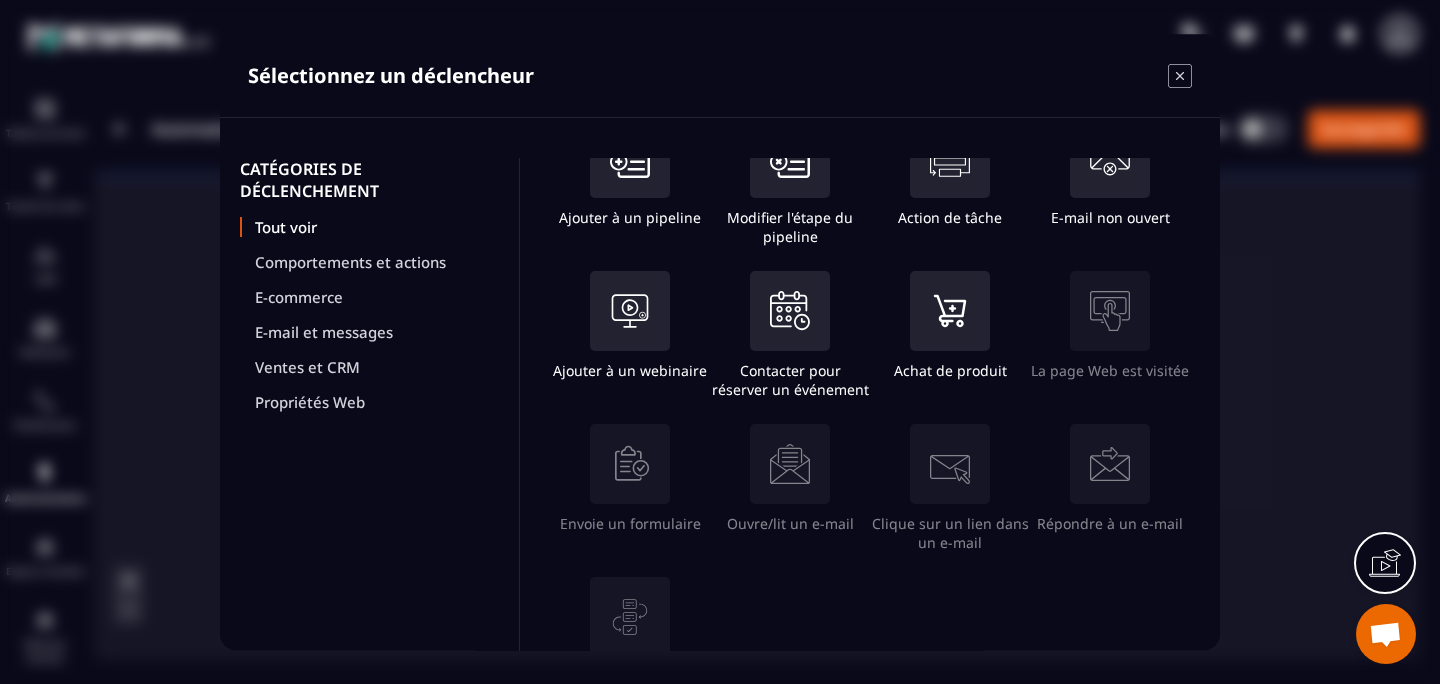 scroll, scrollTop: 438, scrollLeft: 0, axis: vertical 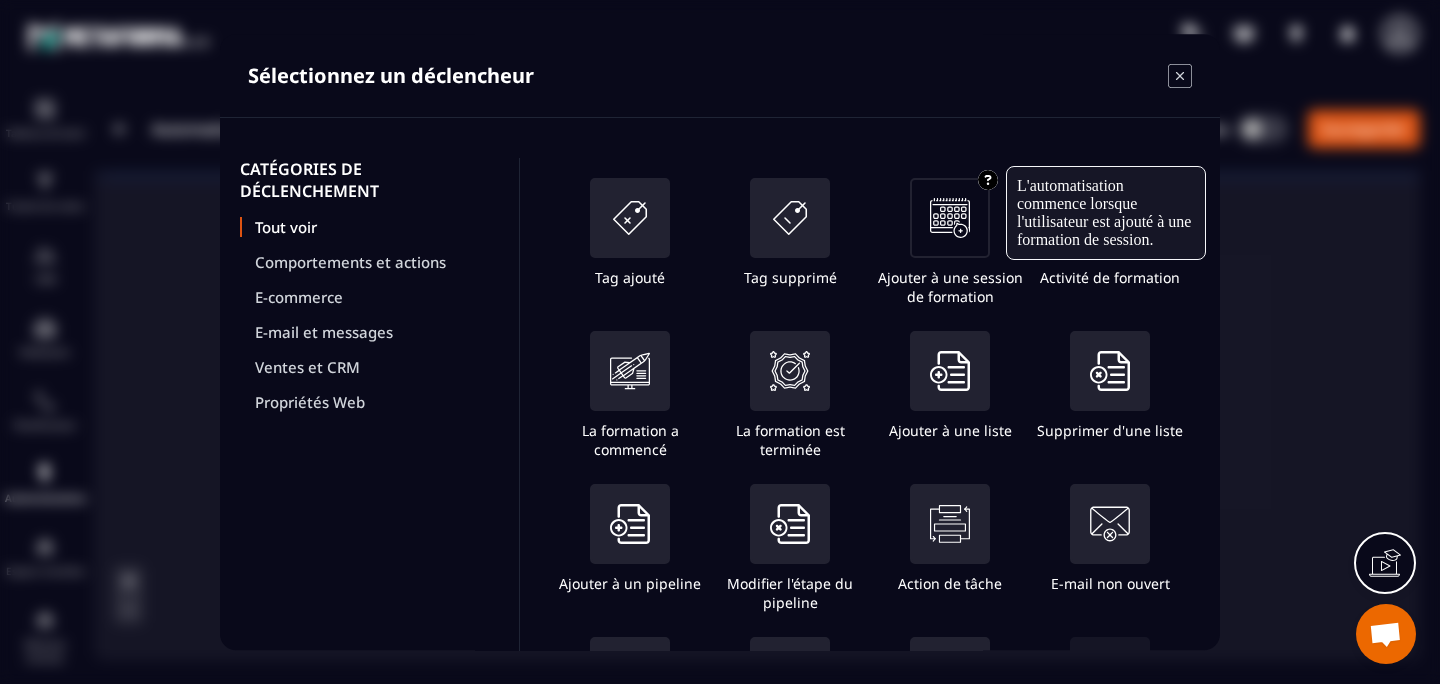 click at bounding box center (950, 218) 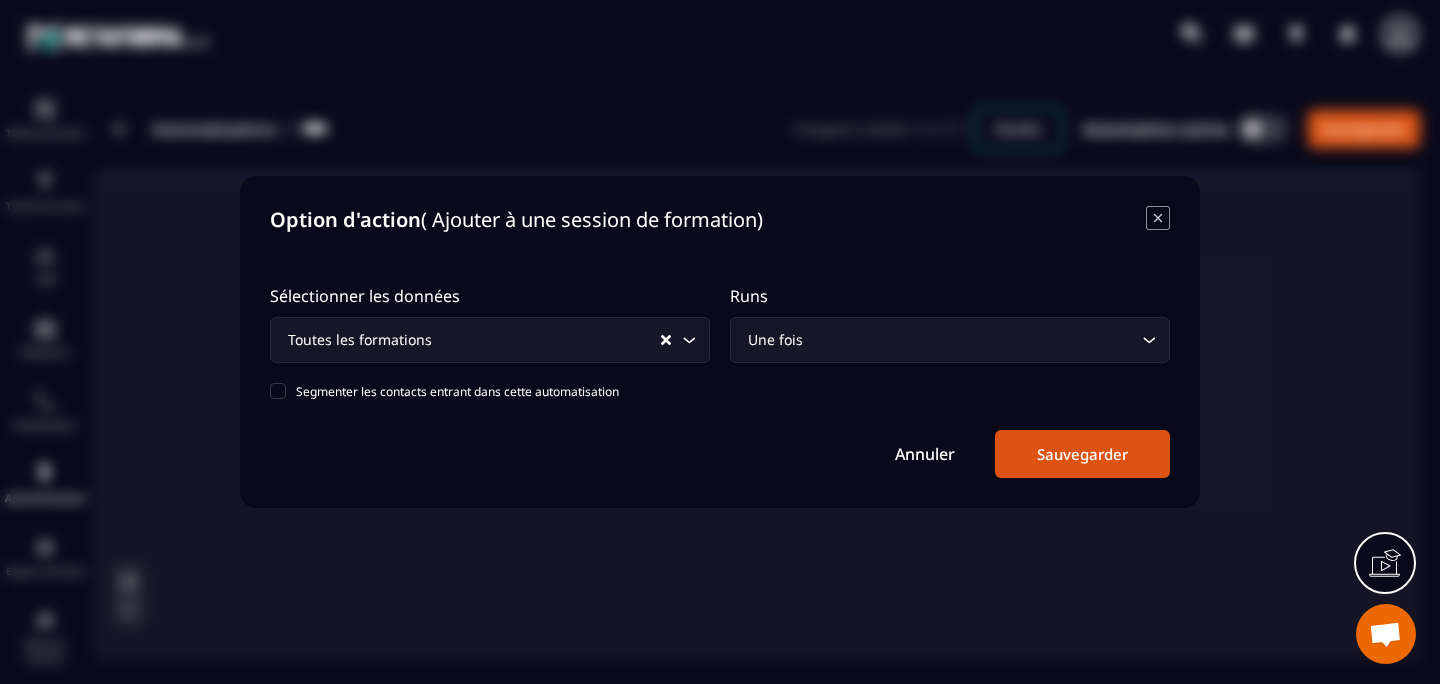 click 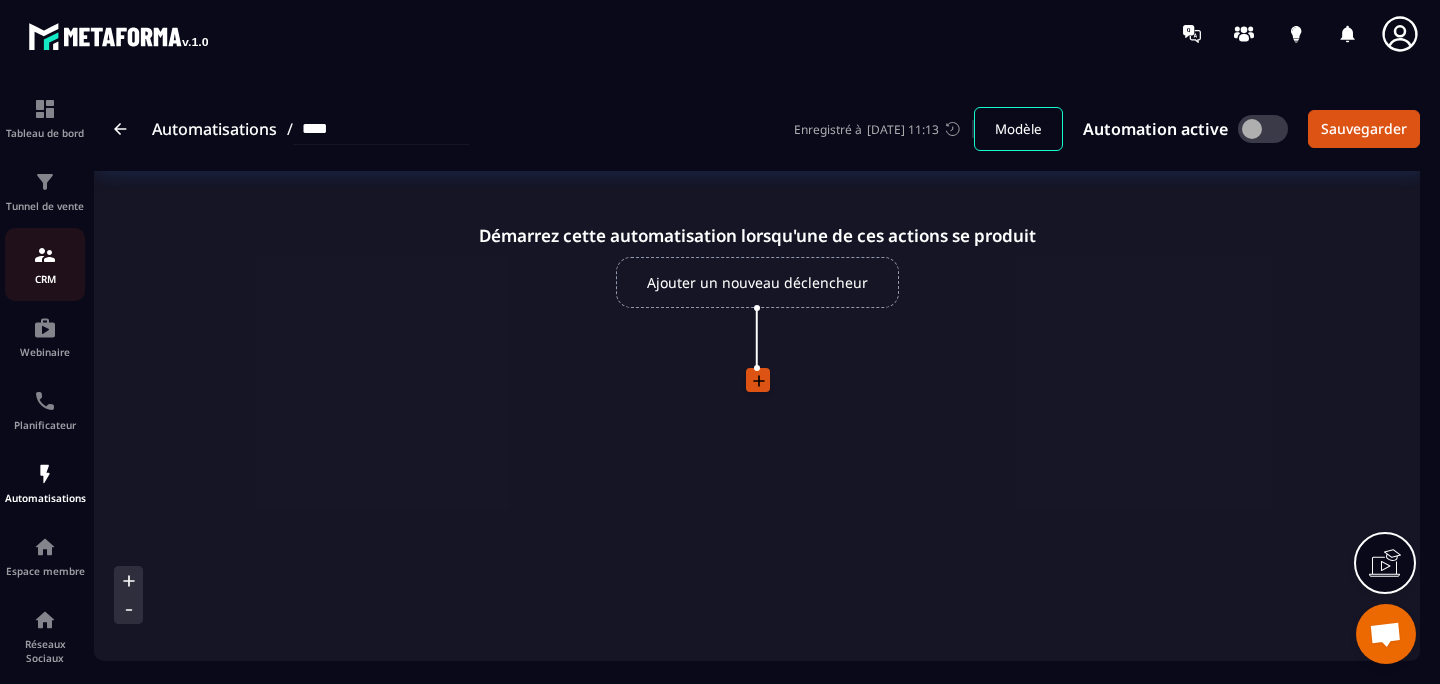 click at bounding box center (45, 255) 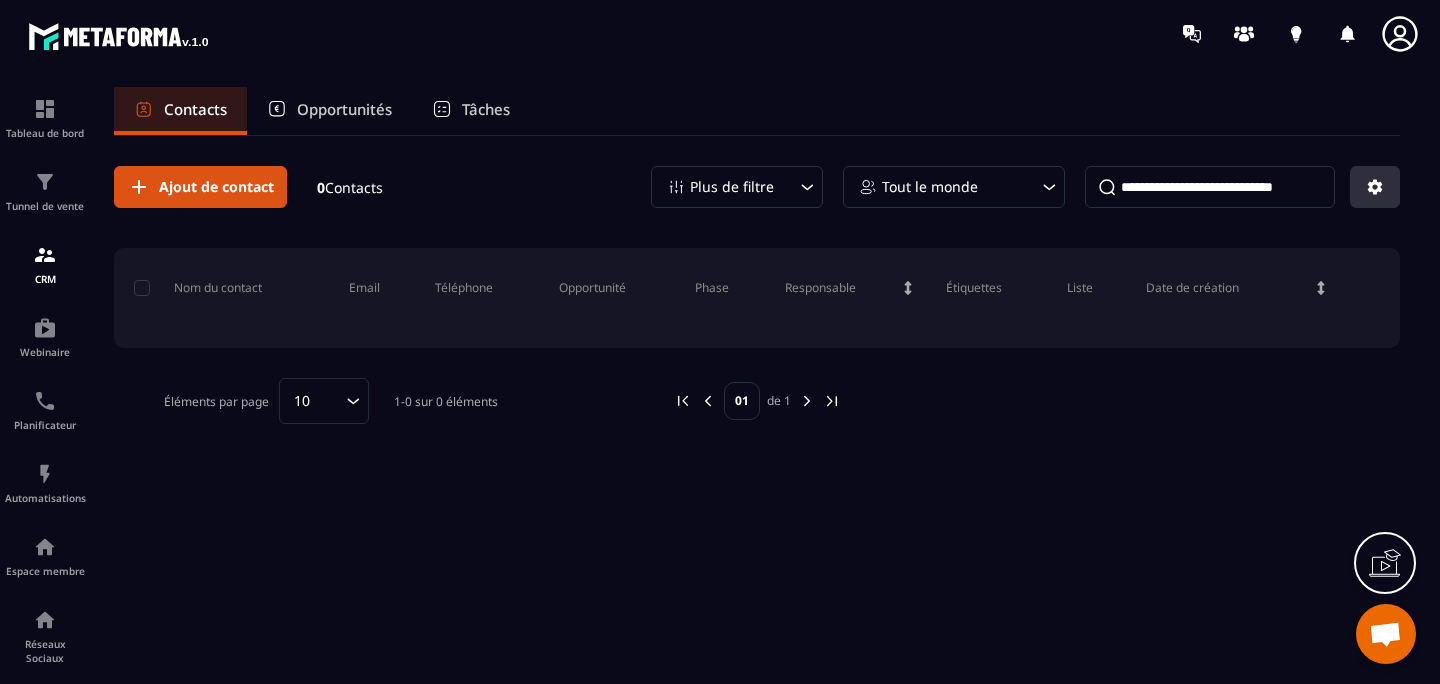 click 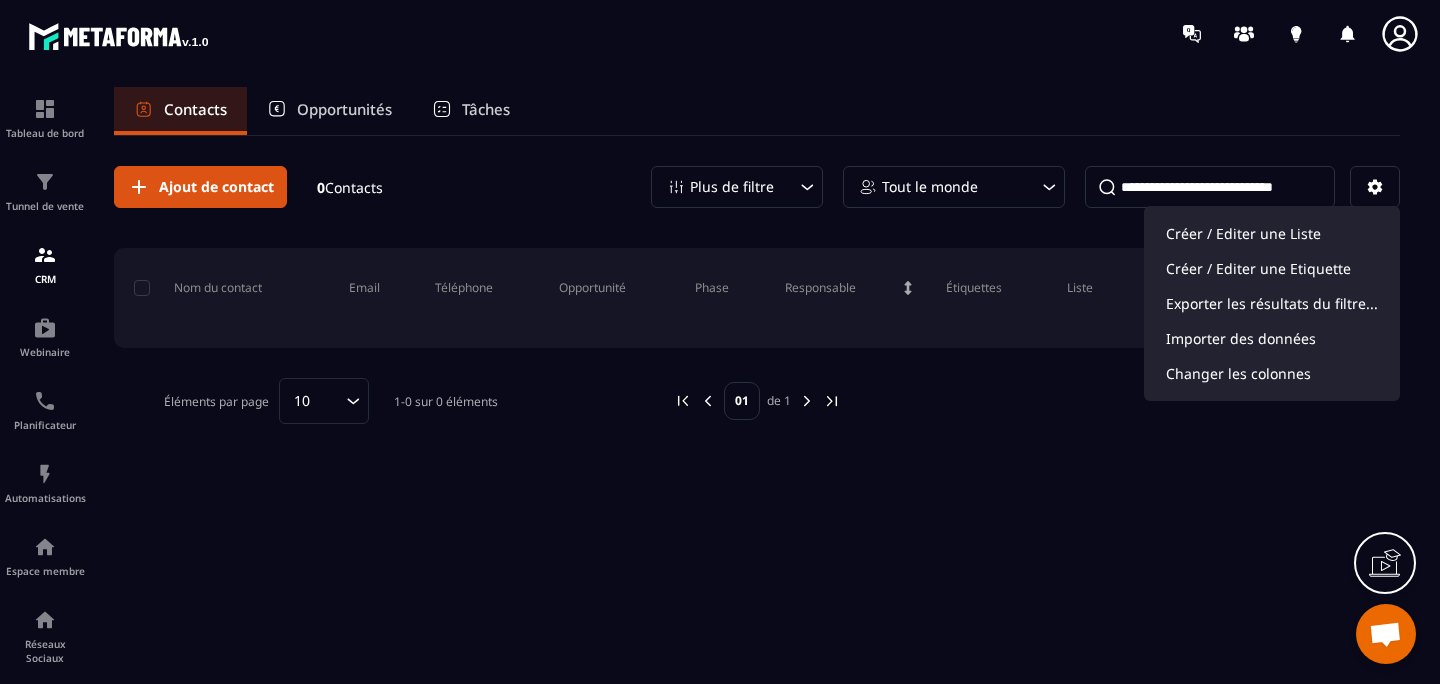click on "Ajout de contact 0  Contacts Plus de filtre Tout le monde Créer / Editer une Liste Créer / Editer une Etiquette Exporter les résultats du filtre... Importer des données Changer les colonnes Nom du contact Email Téléphone Opportunité Phase Responsable Étiquettes Liste Date de création Éléments par page 10 Loading... 1-0 sur 0 éléments 01 de 1" at bounding box center [757, 408] 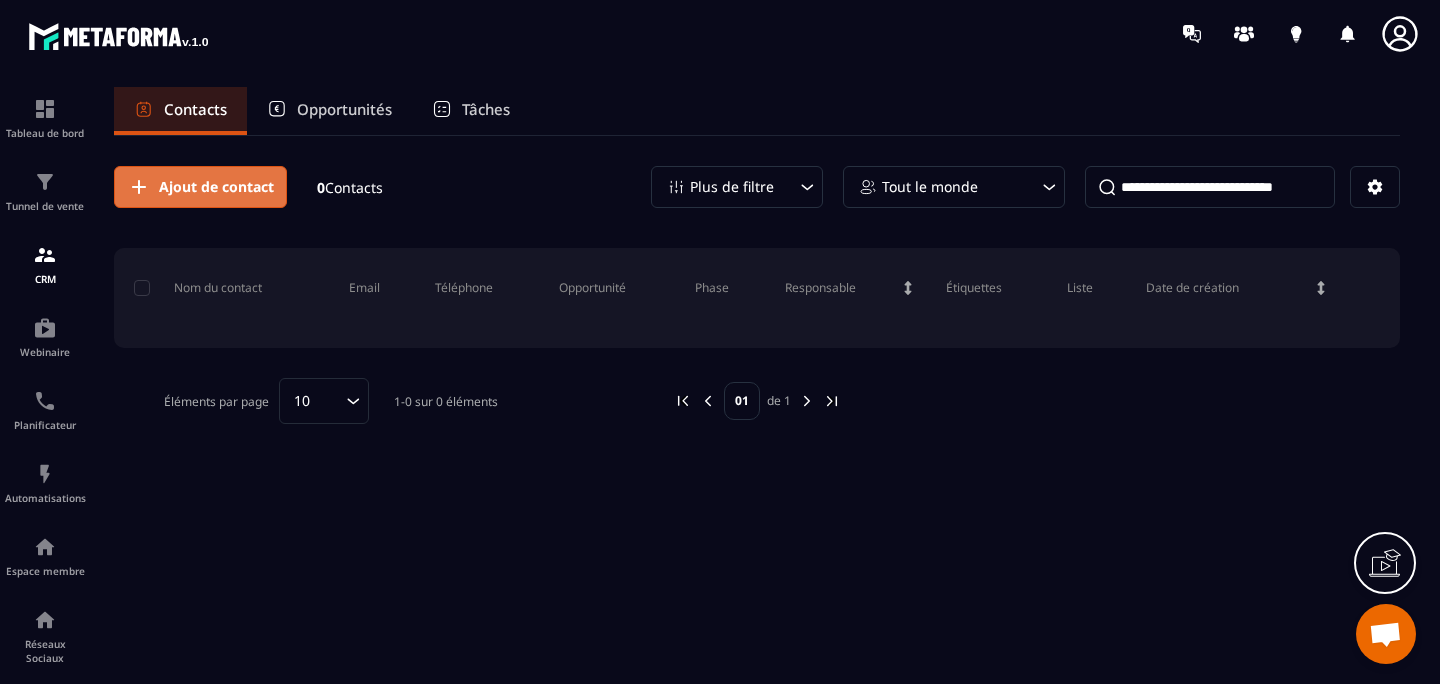 click on "Ajout de contact" at bounding box center [216, 187] 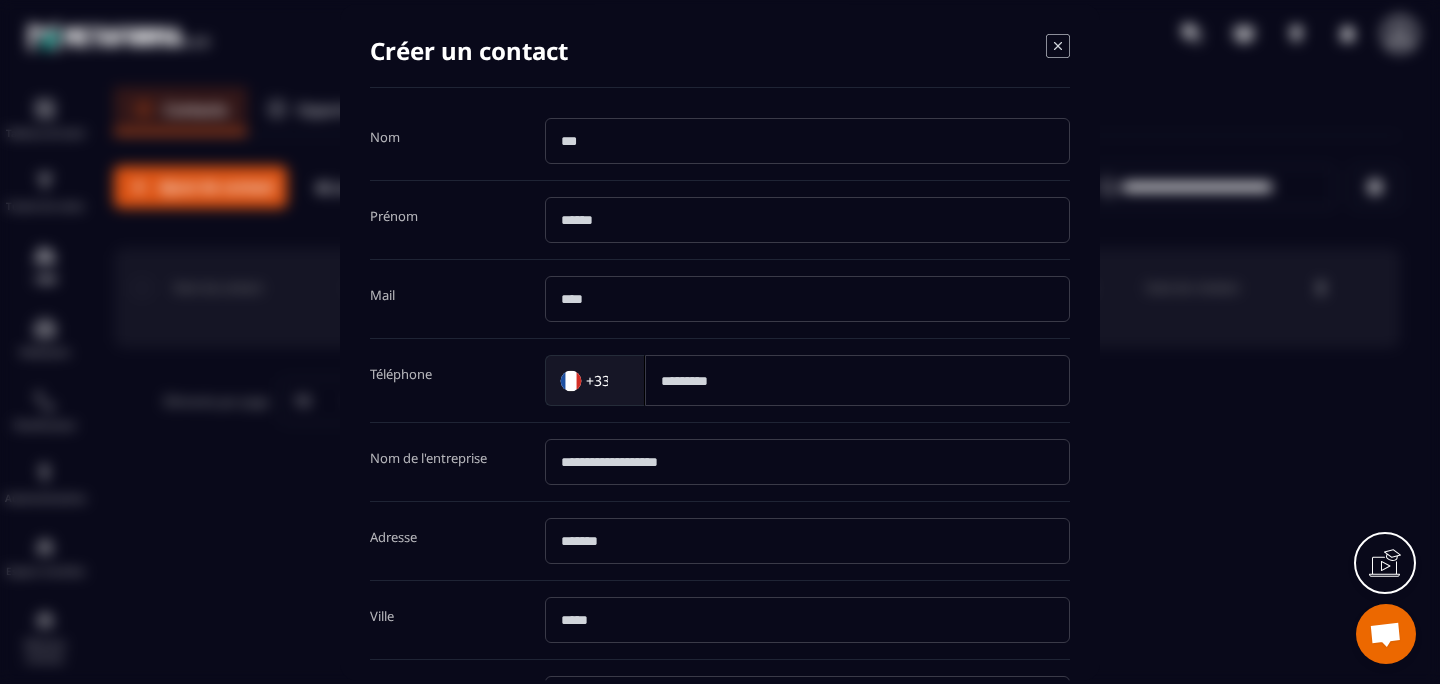 scroll, scrollTop: 424, scrollLeft: 0, axis: vertical 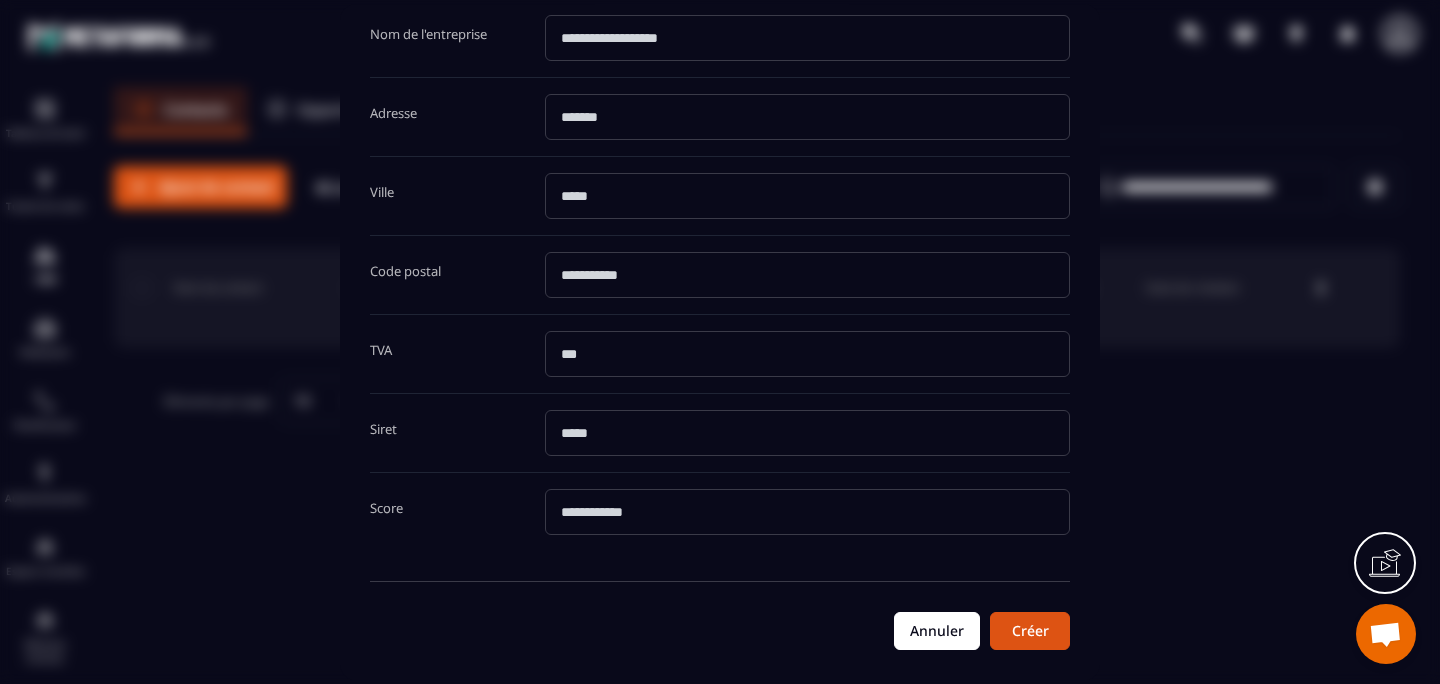 click on "Annuler" at bounding box center (937, 631) 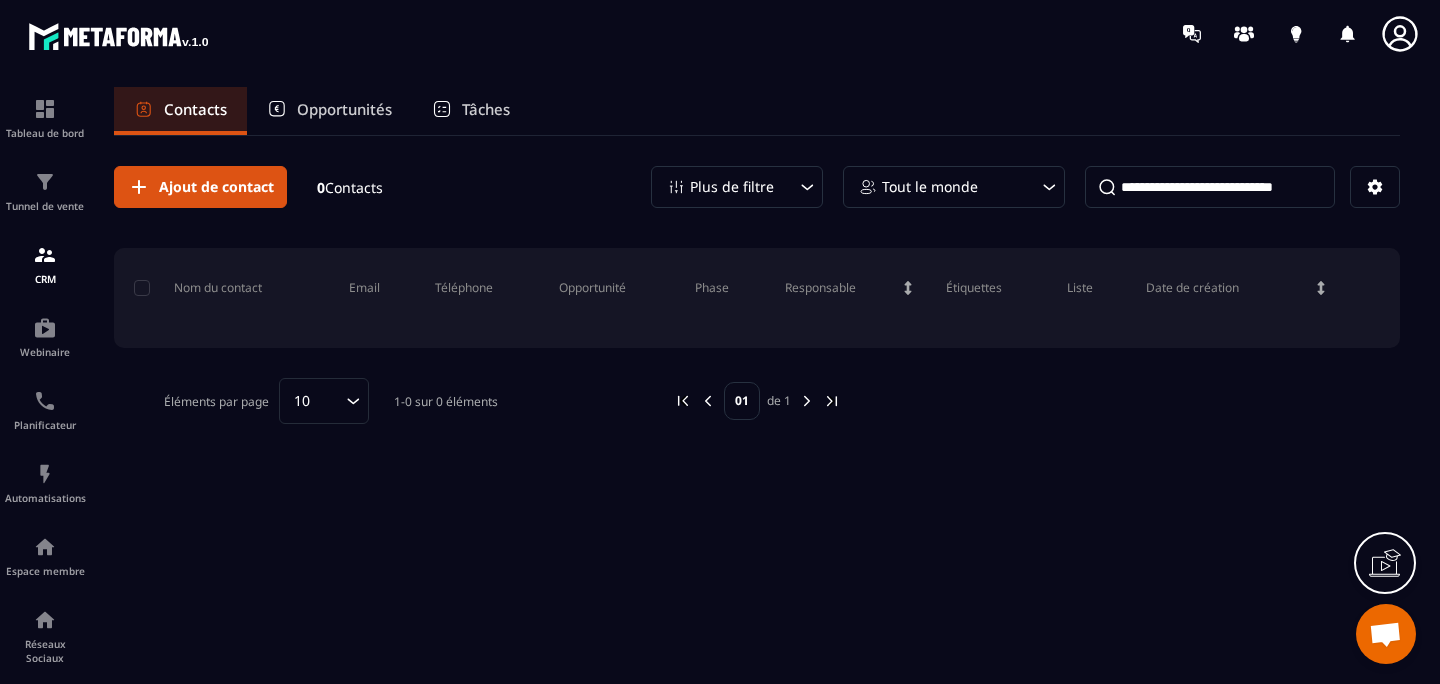click on "Opportunités" at bounding box center (329, 111) 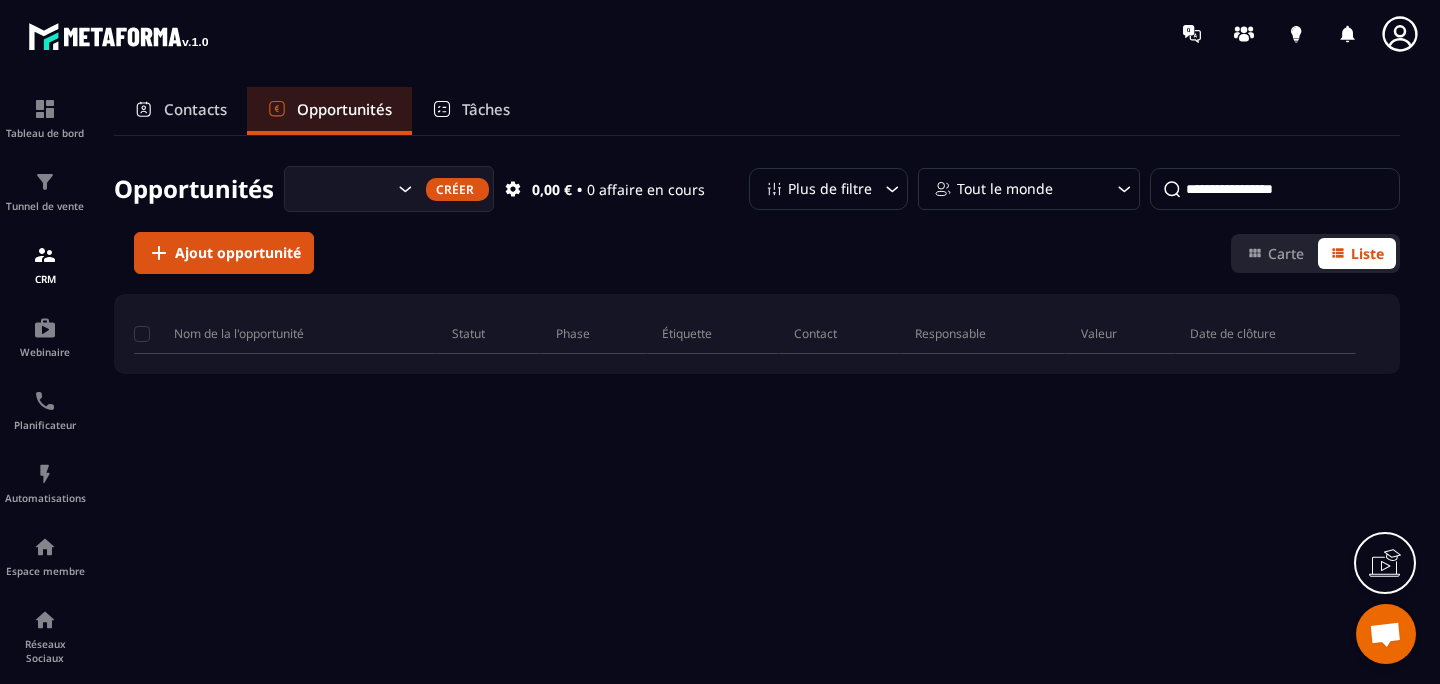 click on "Tâches" at bounding box center (471, 111) 